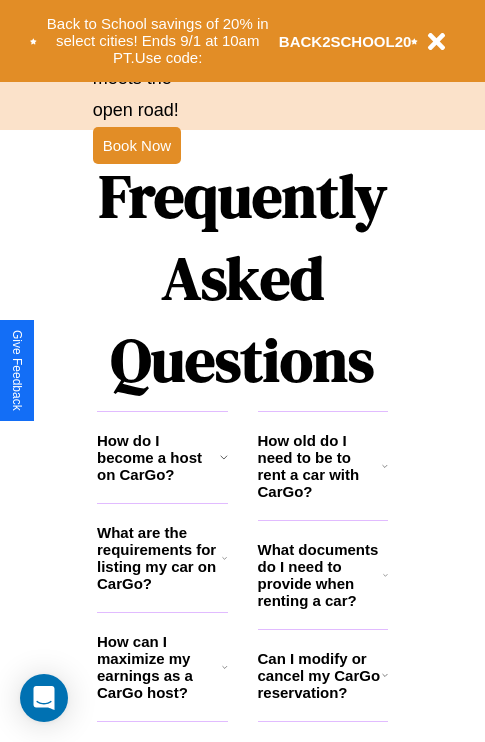 scroll, scrollTop: 2423, scrollLeft: 0, axis: vertical 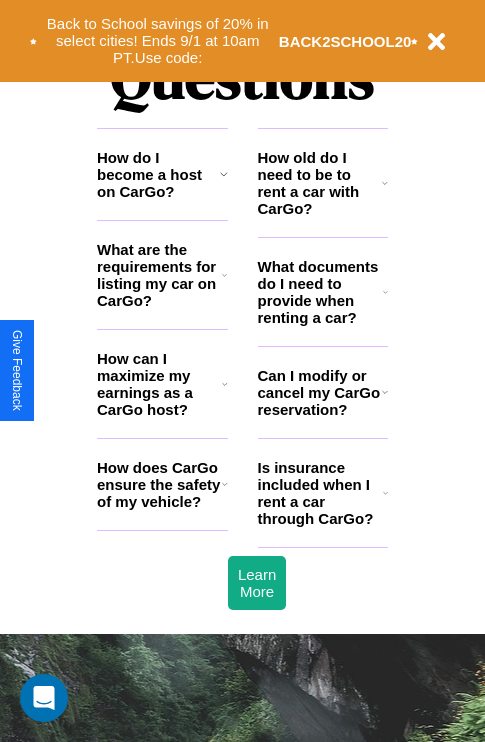 click 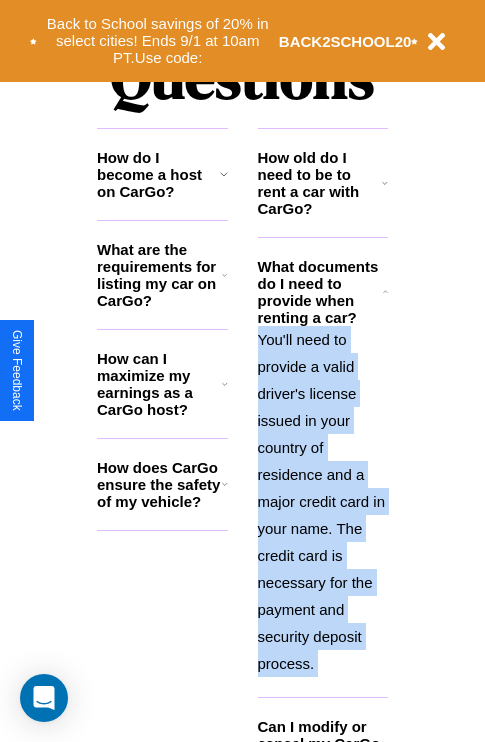 click 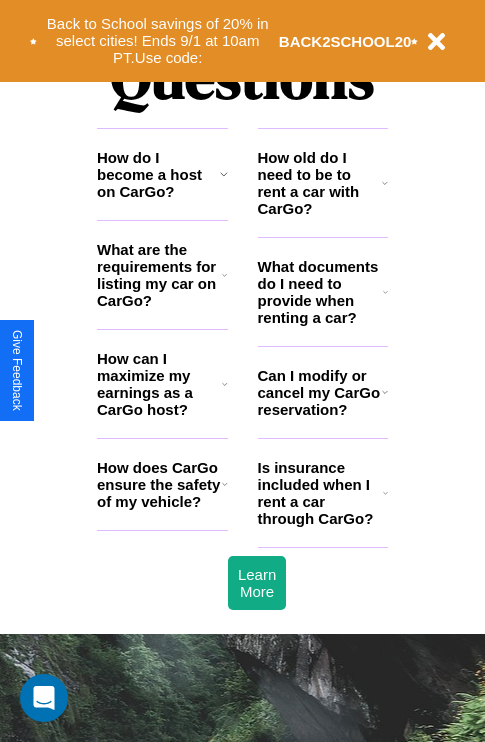 click 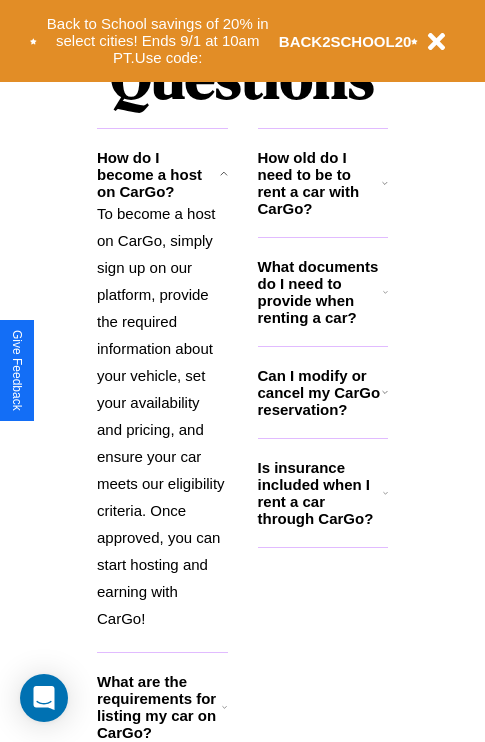 click 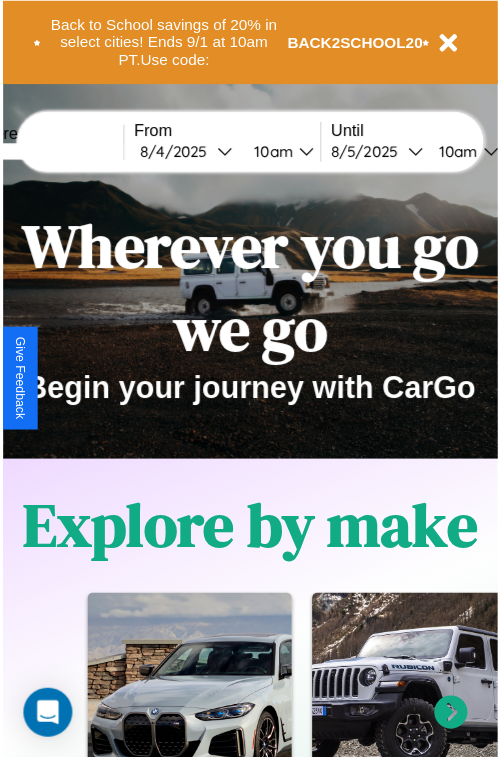 scroll, scrollTop: 0, scrollLeft: 0, axis: both 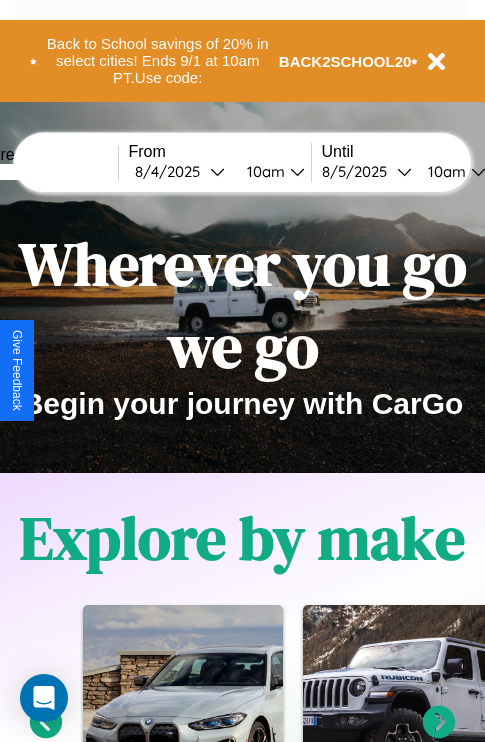 click at bounding box center (43, 172) 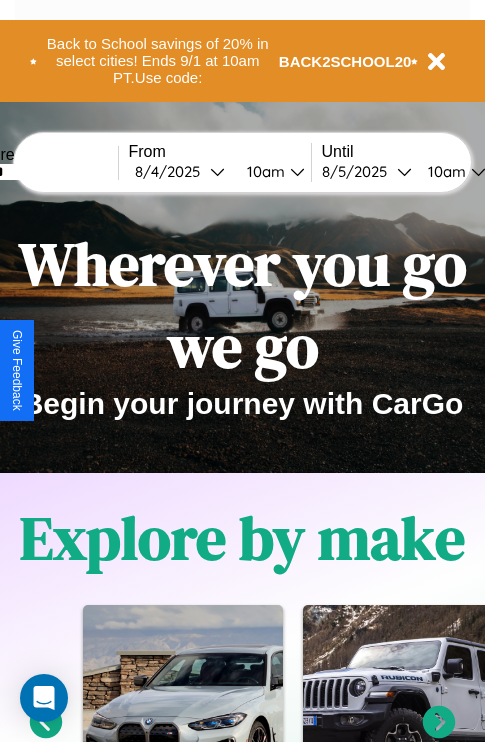 type on "******" 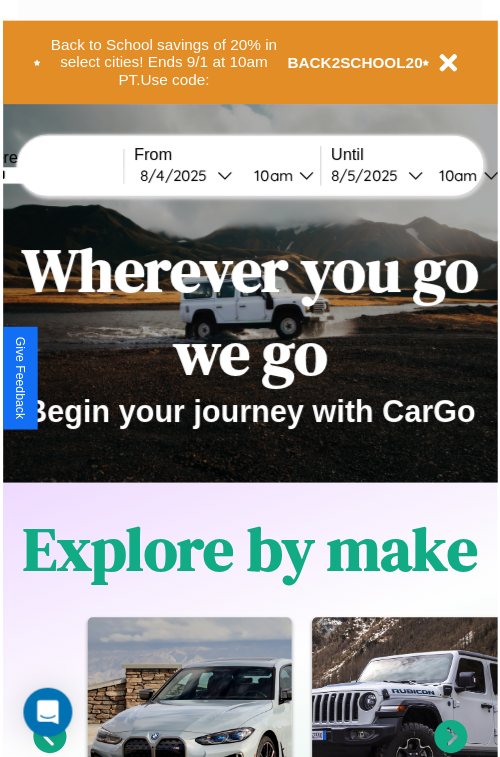 select on "*" 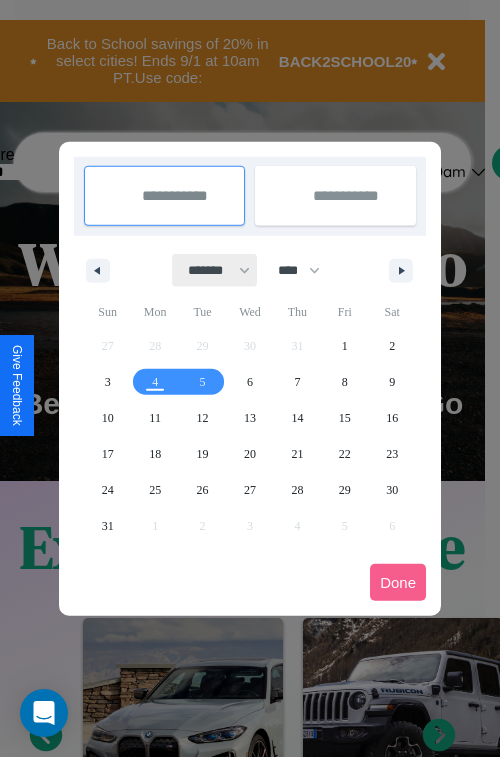 click on "******* ******** ***** ***** *** **** **** ****** ********* ******* ******** ********" at bounding box center (215, 270) 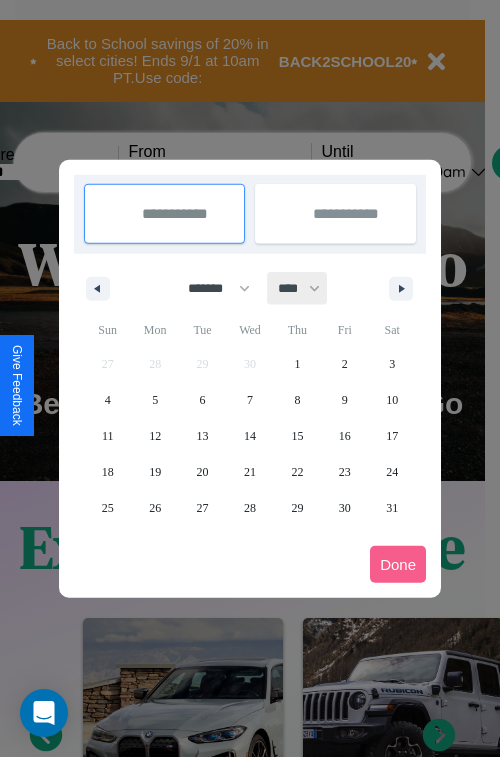 click on "**** **** **** **** **** **** **** **** **** **** **** **** **** **** **** **** **** **** **** **** **** **** **** **** **** **** **** **** **** **** **** **** **** **** **** **** **** **** **** **** **** **** **** **** **** **** **** **** **** **** **** **** **** **** **** **** **** **** **** **** **** **** **** **** **** **** **** **** **** **** **** **** **** **** **** **** **** **** **** **** **** **** **** **** **** **** **** **** **** **** **** **** **** **** **** **** **** **** **** **** **** **** **** **** **** **** **** **** **** **** **** **** **** **** **** **** **** **** **** **** ****" at bounding box center (298, 288) 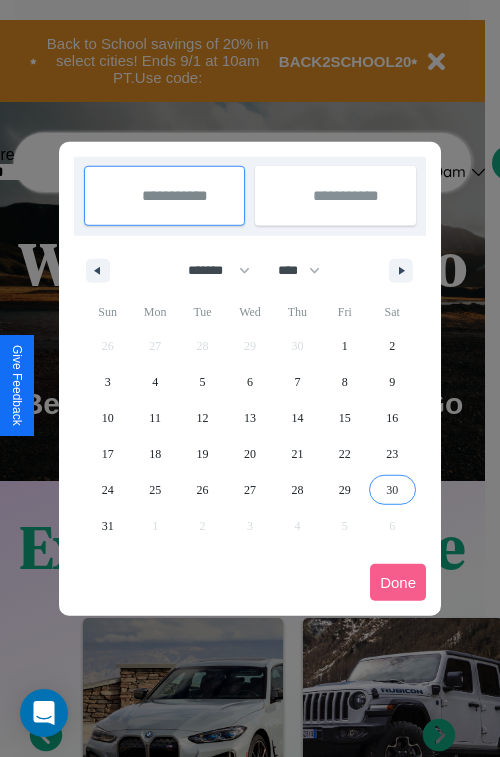 click on "30" at bounding box center (392, 490) 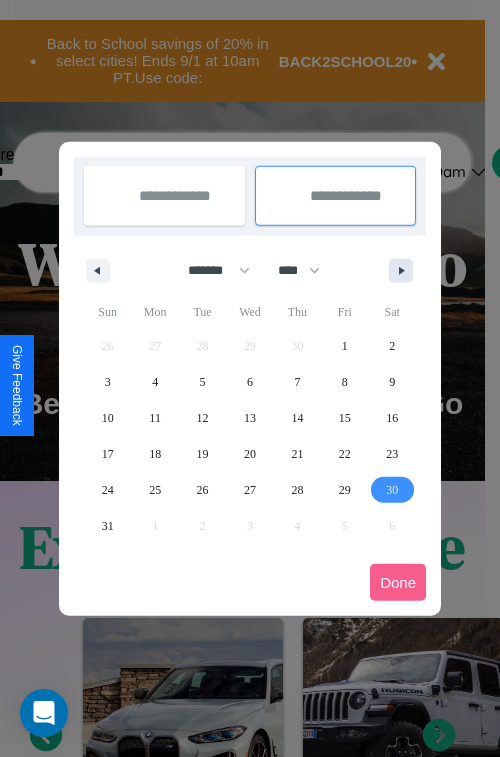 click at bounding box center [405, 271] 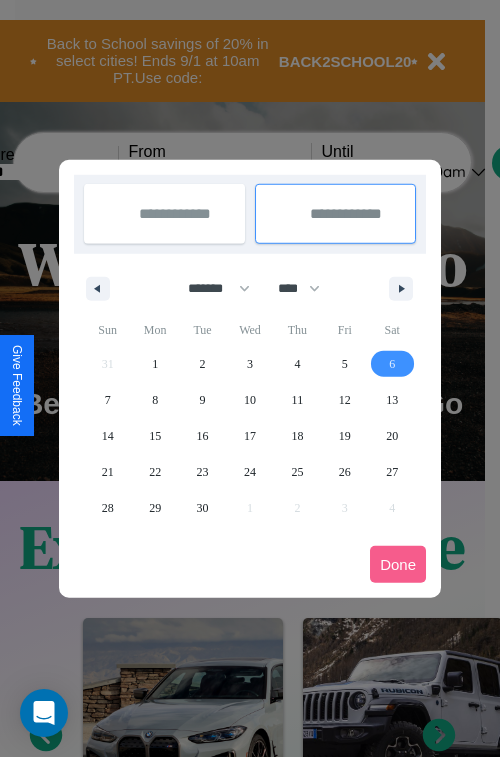 click on "6" at bounding box center (392, 364) 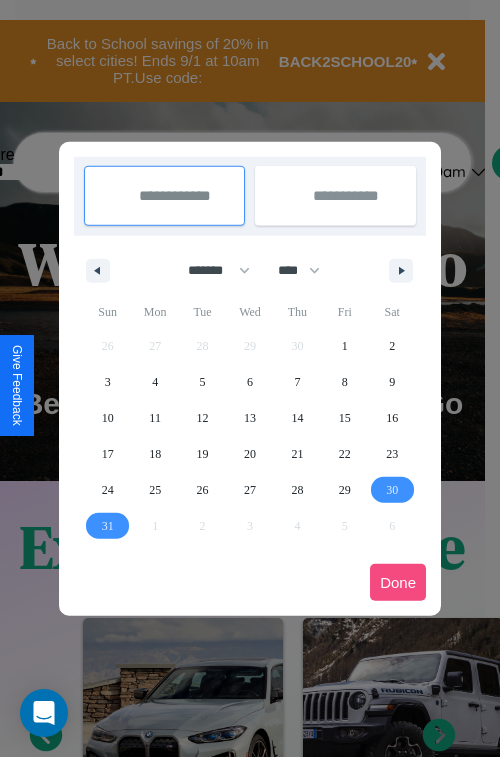 click on "Done" at bounding box center (398, 582) 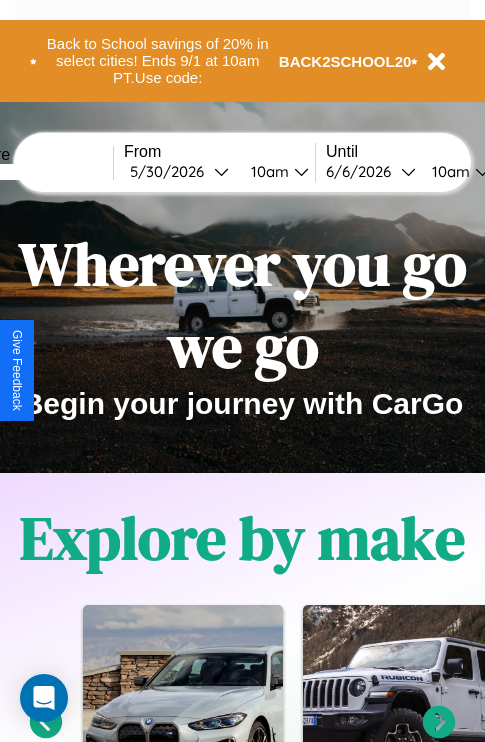 click on "10am" at bounding box center [267, 171] 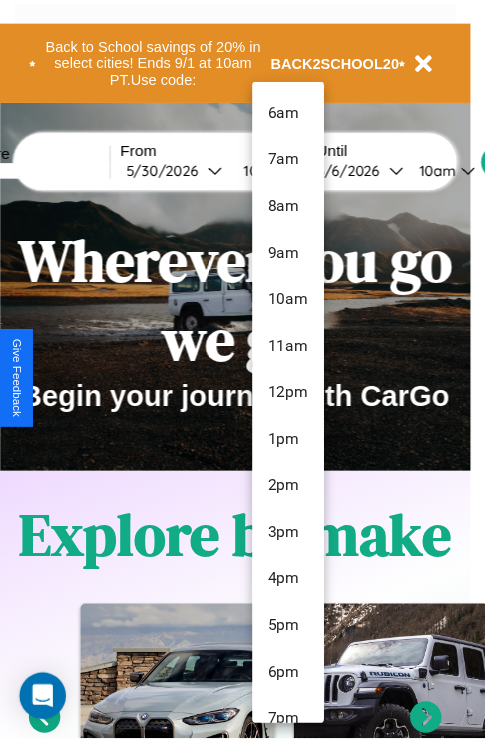 scroll, scrollTop: 211, scrollLeft: 0, axis: vertical 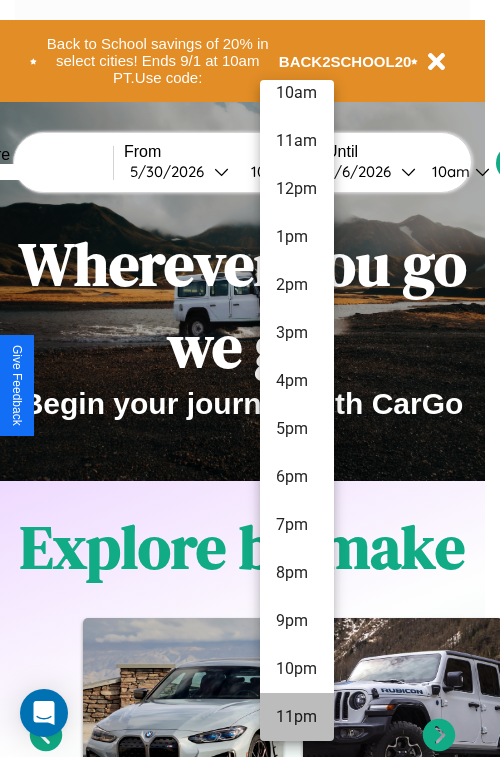 click on "11pm" at bounding box center [297, 717] 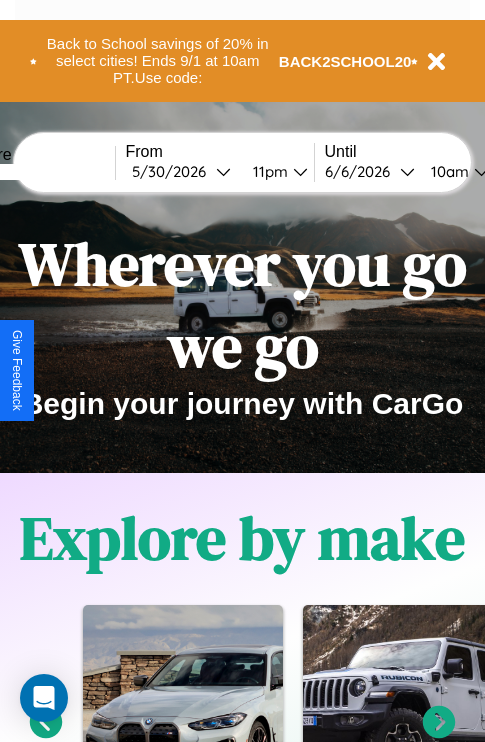 scroll, scrollTop: 0, scrollLeft: 71, axis: horizontal 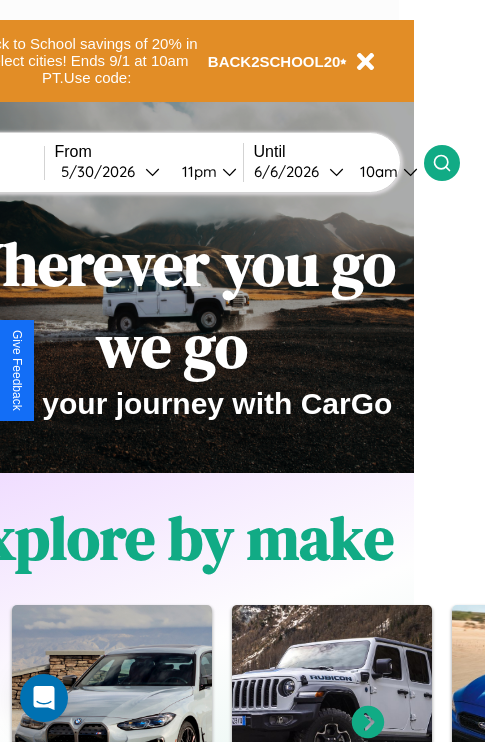 click 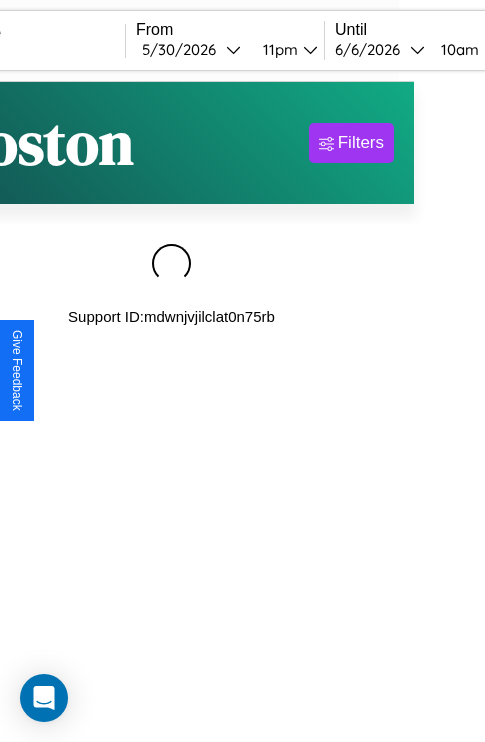 scroll, scrollTop: 0, scrollLeft: 0, axis: both 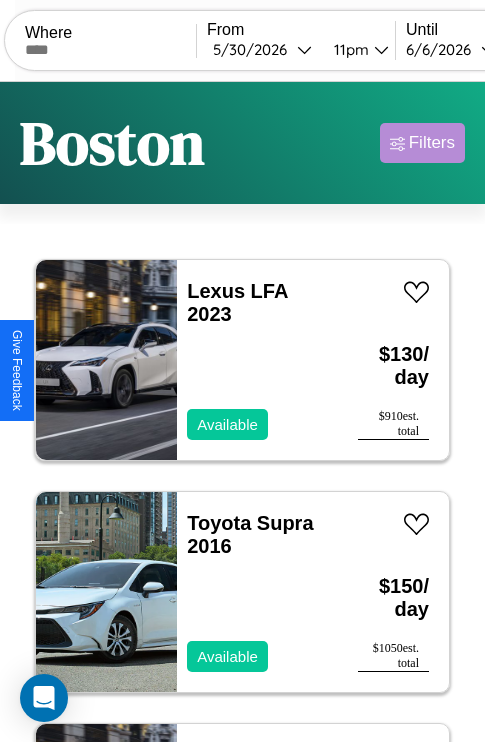 click on "Filters" at bounding box center [432, 143] 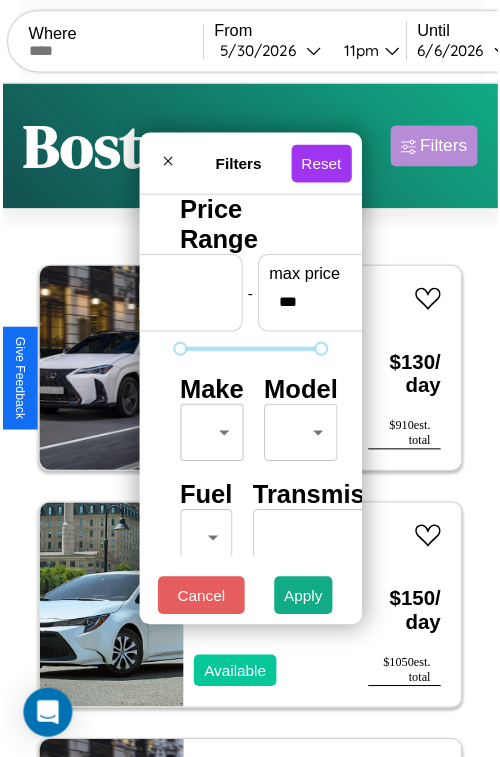 scroll, scrollTop: 59, scrollLeft: 0, axis: vertical 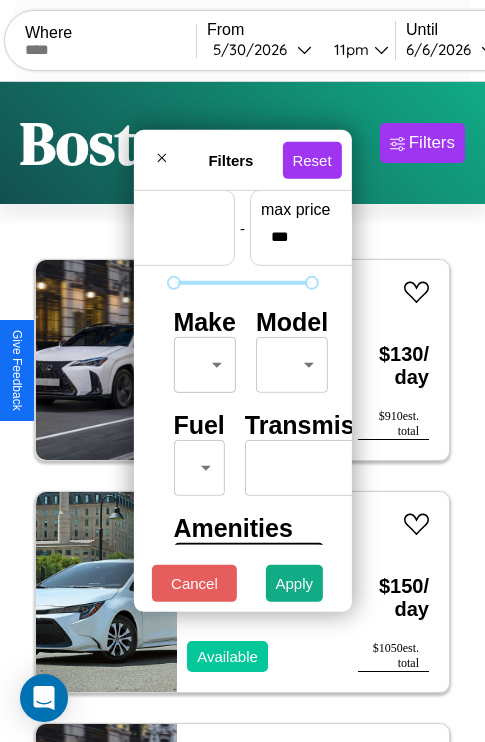 click on "CarGo Where From 5 / 30 / 2026 11pm Until 6 / 6 / 2026 10am Become a Host Login Sign Up Boston Filters 42  cars in this area These cars can be picked up in this city. Lexus   LFA   2023 Available $ 130  / day $ 910  est. total Toyota   Supra   2016 Available $ 150  / day $ 1050  est. total Lexus   LFA   2016 Available $ 120  / day $ 840  est. total Alfa Romeo   Spider   2014 Available $ 40  / day $ 280  est. total Volvo   WHL   2019 Available $ 40  / day $ 280  est. total Bentley   Azure   2018 Available $ 180  / day $ 1260  est. total Maserati   TC   2023 Available $ 50  / day $ 350  est. total Jaguar   XJ8   2016 Available $ 120  / day $ 840  est. total Land Rover   Range Rover Sport   2014 Unavailable $ 30  / day $ 210  est. total Volkswagen   Rabbit   2020 Available $ 160  / day $ 1120  est. total Audi   Q8   2019 Available $ 130  / day $ 910  est. total Mercedes   240   2020 Unavailable $ 160  / day $ 1120  est. total Acura   MDX   2019 Available $ 50  / day $ 350  est. total Lexus   IS   2014 Available" at bounding box center [242, 412] 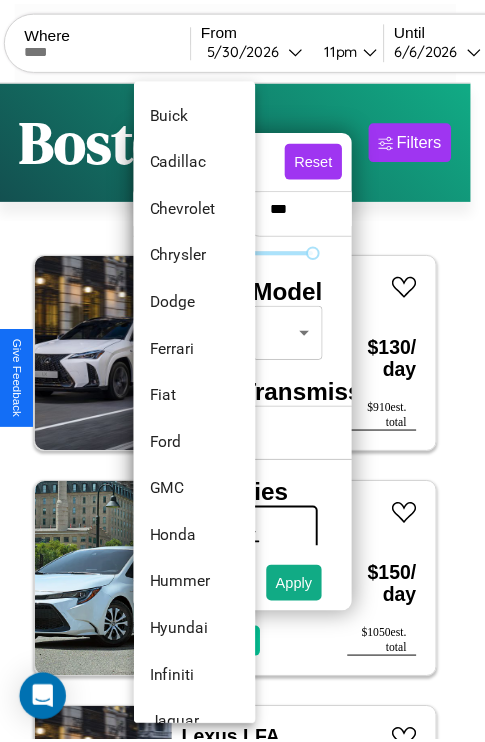 scroll, scrollTop: 422, scrollLeft: 0, axis: vertical 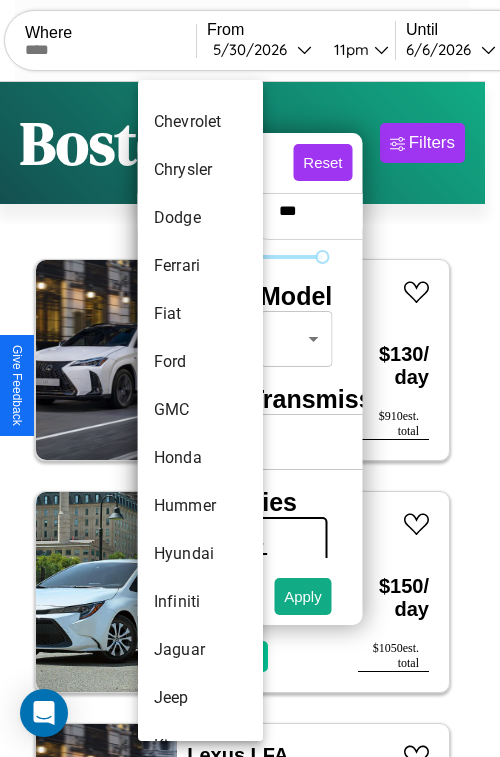 click on "GMC" at bounding box center [200, 410] 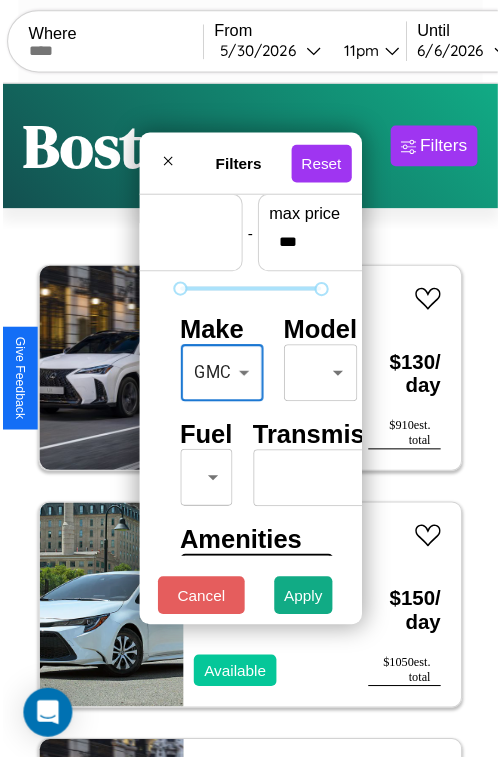 scroll, scrollTop: 162, scrollLeft: 63, axis: both 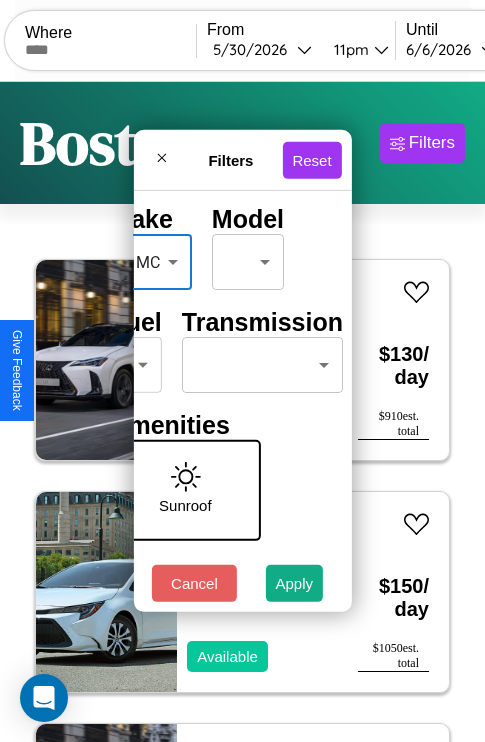 click on "CarGo Where From 5 / 30 / 2026 11pm Until 6 / 6 / 2026 10am Become a Host Login Sign Up Boston Filters 42  cars in this area These cars can be picked up in this city. Lexus   LFA   2023 Available $ 130  / day $ 910  est. total Toyota   Supra   2016 Available $ 150  / day $ 1050  est. total Lexus   LFA   2016 Available $ 120  / day $ 840  est. total Alfa Romeo   Spider   2014 Available $ 40  / day $ 280  est. total Volvo   WHL   2019 Available $ 40  / day $ 280  est. total Bentley   Azure   2018 Available $ 180  / day $ 1260  est. total Maserati   TC   2023 Available $ 50  / day $ 350  est. total Jaguar   XJ8   2016 Available $ 120  / day $ 840  est. total Land Rover   Range Rover Sport   2014 Unavailable $ 30  / day $ 210  est. total Volkswagen   Rabbit   2020 Available $ 160  / day $ 1120  est. total Audi   Q8   2019 Available $ 130  / day $ 910  est. total Mercedes   240   2020 Unavailable $ 160  / day $ 1120  est. total Acura   MDX   2019 Available $ 50  / day $ 350  est. total Lexus   IS   2014 Available" at bounding box center [242, 412] 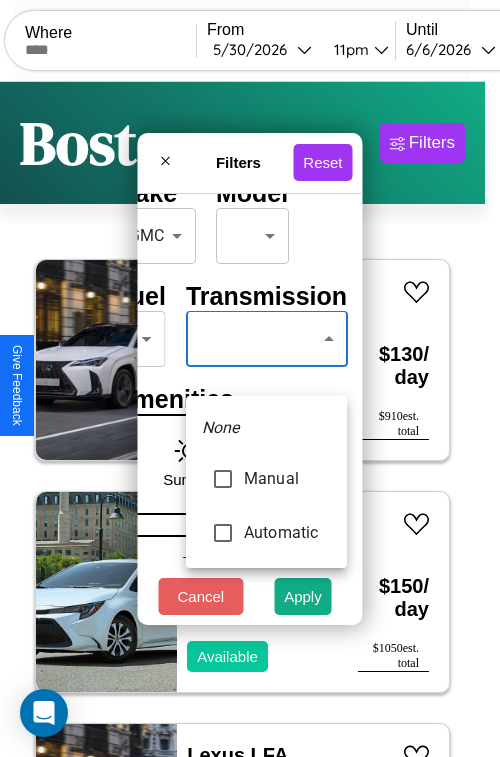 type on "******" 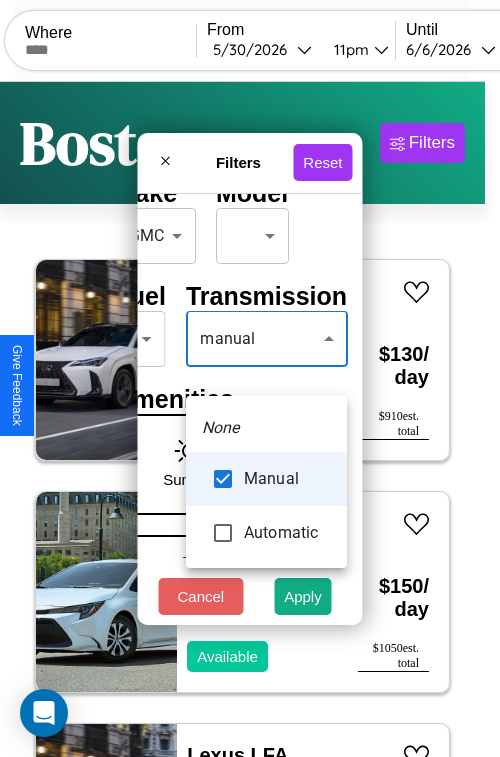 click at bounding box center (250, 378) 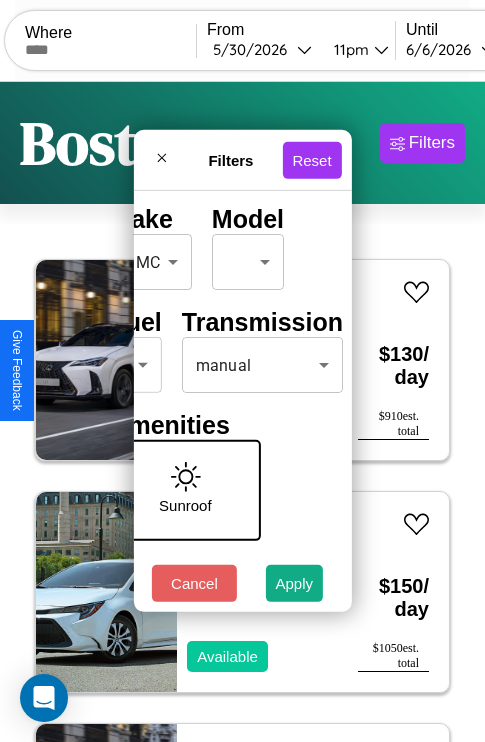 click on "Apply" at bounding box center (295, 583) 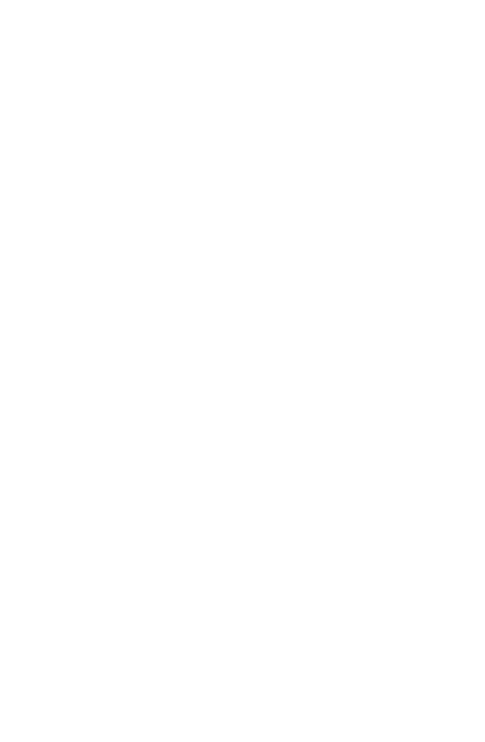 scroll, scrollTop: 0, scrollLeft: 0, axis: both 